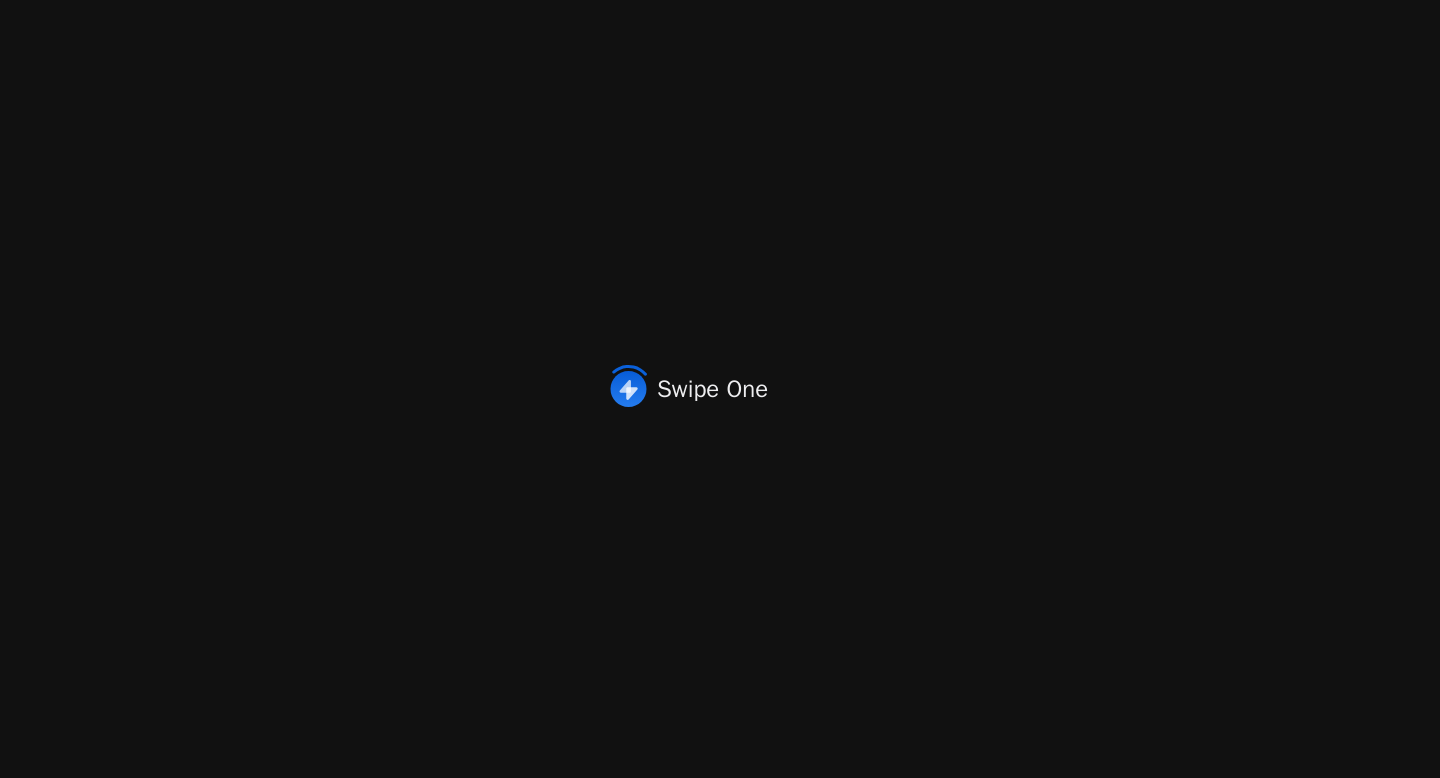 scroll, scrollTop: 0, scrollLeft: 0, axis: both 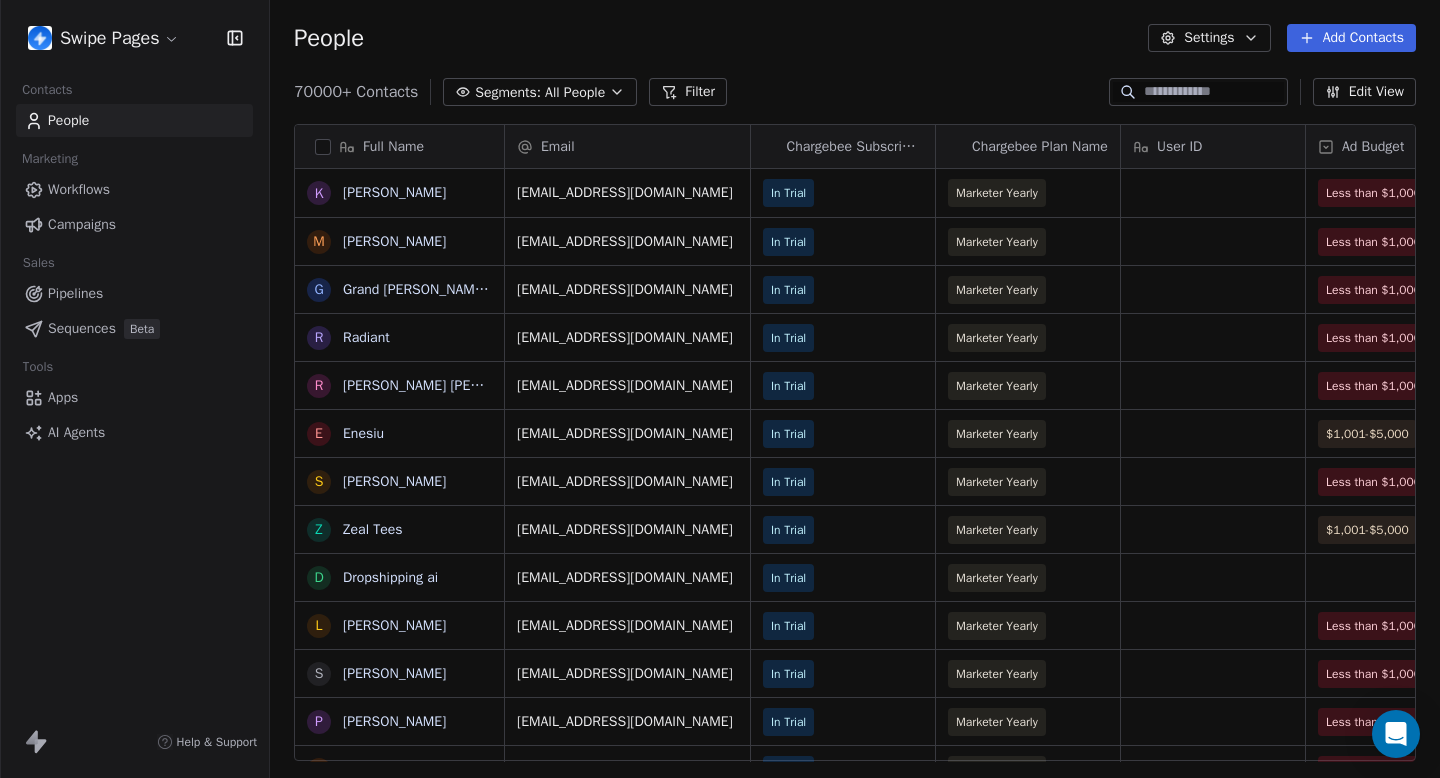 click on "Swipe Pages Contacts People Marketing Workflows Campaigns Sales Pipelines Sequences Beta Tools Apps AI Agents Help & Support People Settings  Add Contacts 70000+ Contacts Segments: All People Filter  Edit View Tag Add to Sequence Full Name [PERSON_NAME] K R M [PERSON_NAME] G Grand [PERSON_NAME] Construction Private Limited R Radiant R [PERSON_NAME] [PERSON_NAME] [PERSON_NAME] [PERSON_NAME] s [PERSON_NAME] Z Zeal Tees D Dropshipping ai L [PERSON_NAME] S [PERSON_NAME] P [PERSON_NAME] A [PERSON_NAME] [PERSON_NAME] I Indo Abbu p [EMAIL_ADDRESS][DOMAIN_NAME] S [PERSON_NAME] M [PERSON_NAME] A [PERSON_NAME] B [PERSON_NAME] N NeoFarmaStudio A A Quantam X R [PERSON_NAME] T [PERSON_NAME] S [PERSON_NAME]-[PERSON_NAME] P Plan X v [PERSON_NAME] N [PERSON_NAME] O Official Live P PratikTwinsShorts L Legacy Marketing s s [PERSON_NAME] [PERSON_NAME] Email Chargebee Subscription Status Chargebee Plan Name User ID Ad Budget Team Size Usecase Work Type [EMAIL_ADDRESS][DOMAIN_NAME] In Trial Marketer Yearly Less than $1,000 just-me Marketing Agency Own Business In Trial just-me" at bounding box center (720, 389) 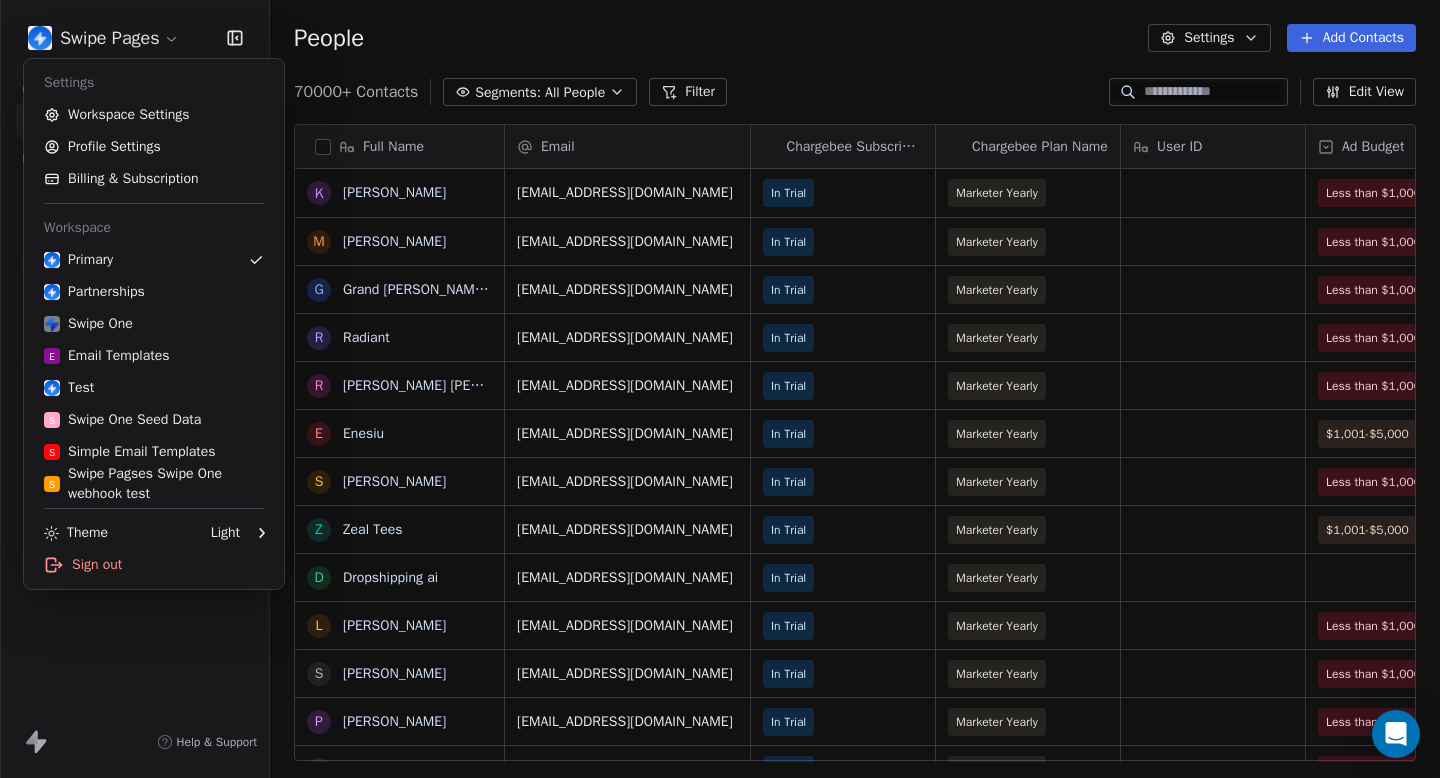 click on "Swipe Pages Contacts People Marketing Workflows Campaigns Sales Pipelines Sequences Beta Tools Apps AI Agents Help & Support People Settings  Add Contacts 70000+ Contacts Segments: All People Filter  Edit View Tag Add to Sequence Full Name [PERSON_NAME] K R M [PERSON_NAME] G Grand [PERSON_NAME] Construction Private Limited R Radiant R [PERSON_NAME] [PERSON_NAME] [PERSON_NAME] [PERSON_NAME] s [PERSON_NAME] Z Zeal Tees D Dropshipping ai L [PERSON_NAME] S [PERSON_NAME] P [PERSON_NAME] A [PERSON_NAME] [PERSON_NAME] I Indo Abbu p [EMAIL_ADDRESS][DOMAIN_NAME] S [PERSON_NAME] M [PERSON_NAME] A [PERSON_NAME] B [PERSON_NAME] N NeoFarmaStudio A A Quantam X R [PERSON_NAME] T [PERSON_NAME] S [PERSON_NAME]-[PERSON_NAME] P Plan X v [PERSON_NAME] N [PERSON_NAME] O Official Live P PratikTwinsShorts L Legacy Marketing s s [PERSON_NAME] [PERSON_NAME] Email Chargebee Subscription Status Chargebee Plan Name User ID Ad Budget Team Size Usecase Work Type [EMAIL_ADDRESS][DOMAIN_NAME] In Trial Marketer Yearly Less than $1,000 just-me Marketing Agency Own Business In Trial just-me" at bounding box center [720, 389] 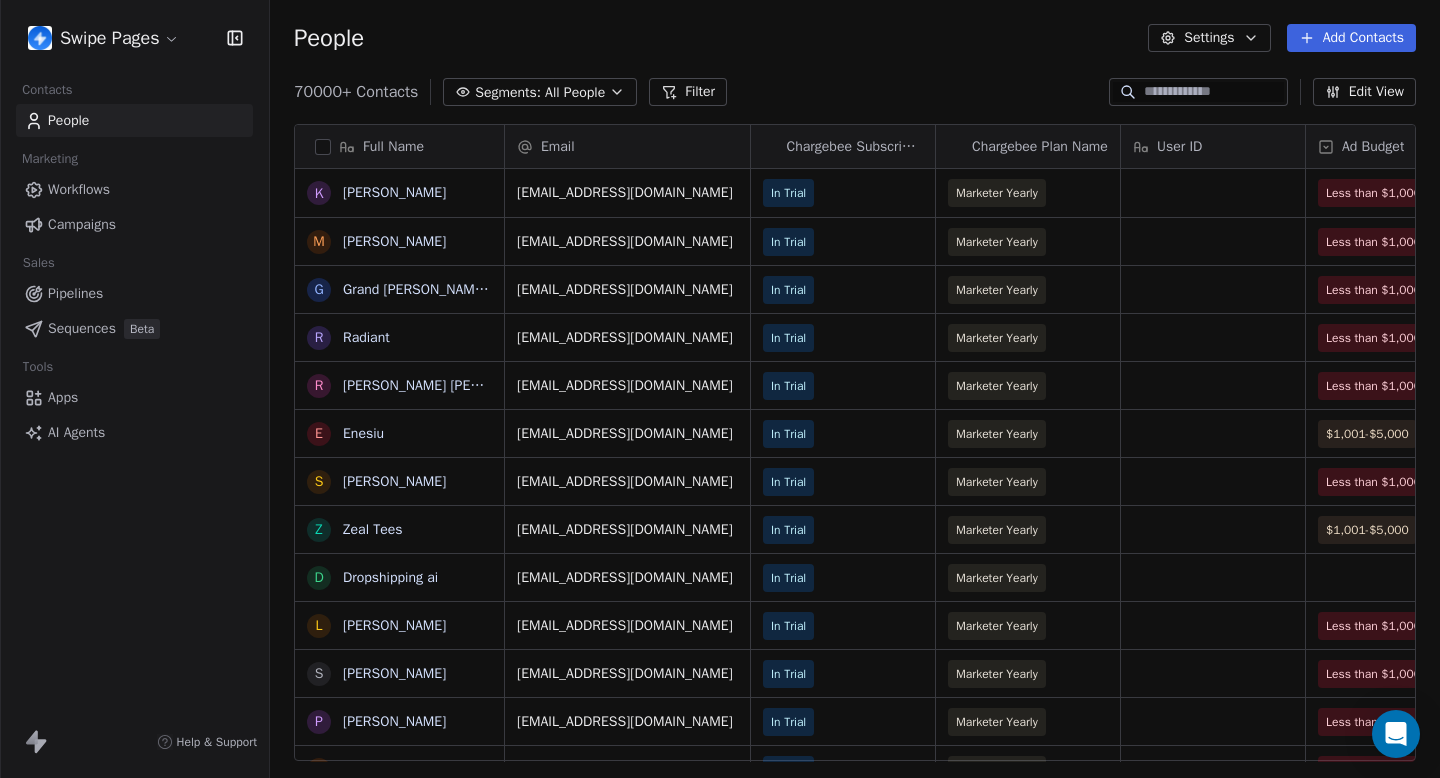 click at bounding box center (1214, 92) 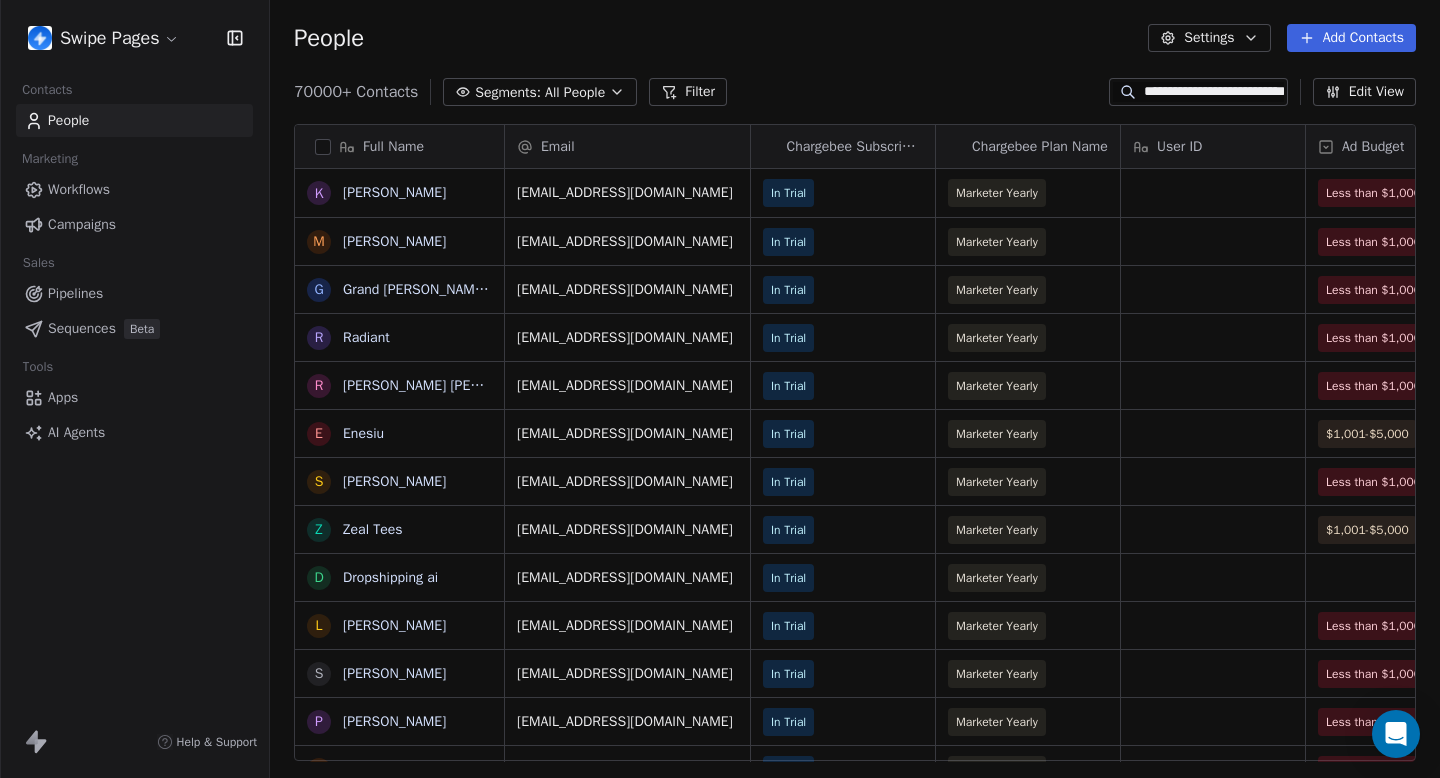 scroll, scrollTop: 0, scrollLeft: 61, axis: horizontal 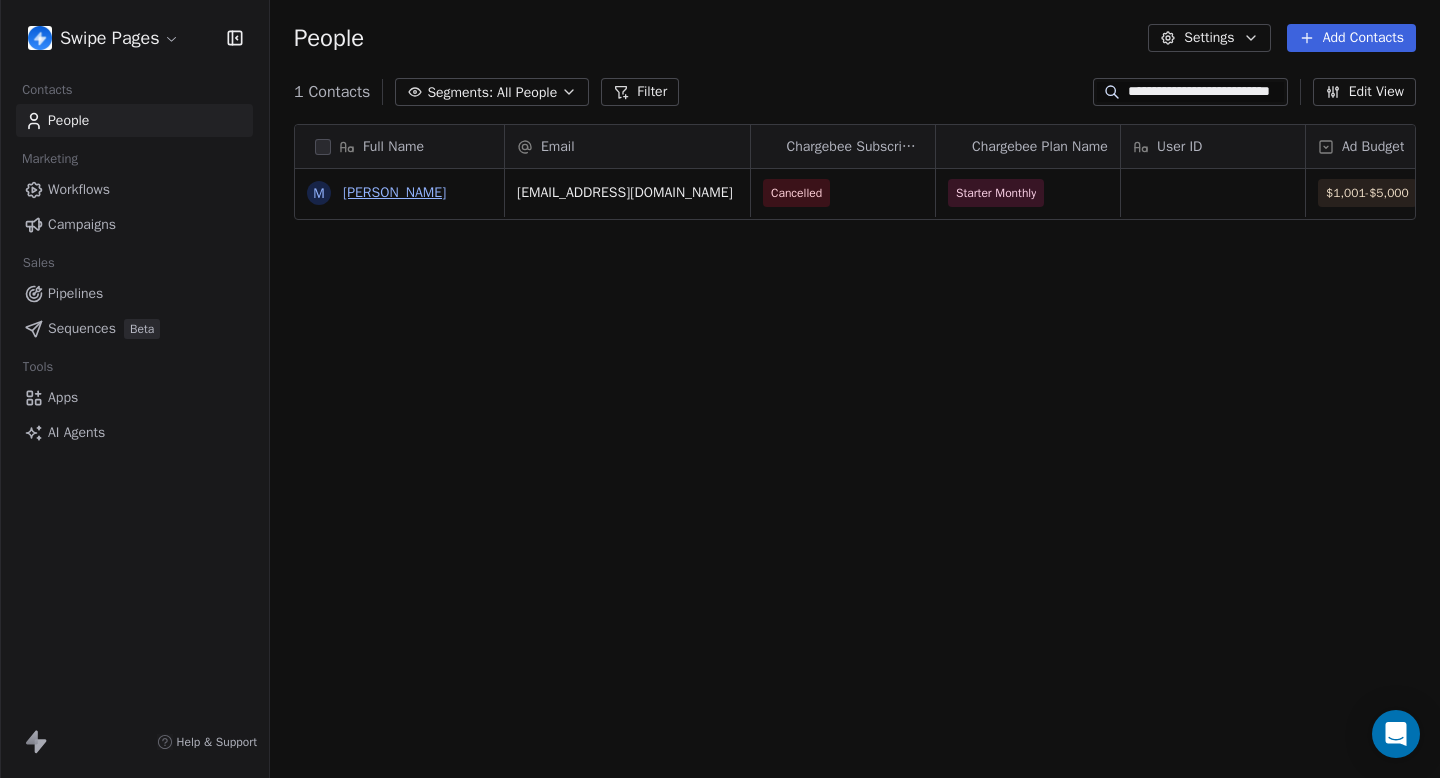 type on "**********" 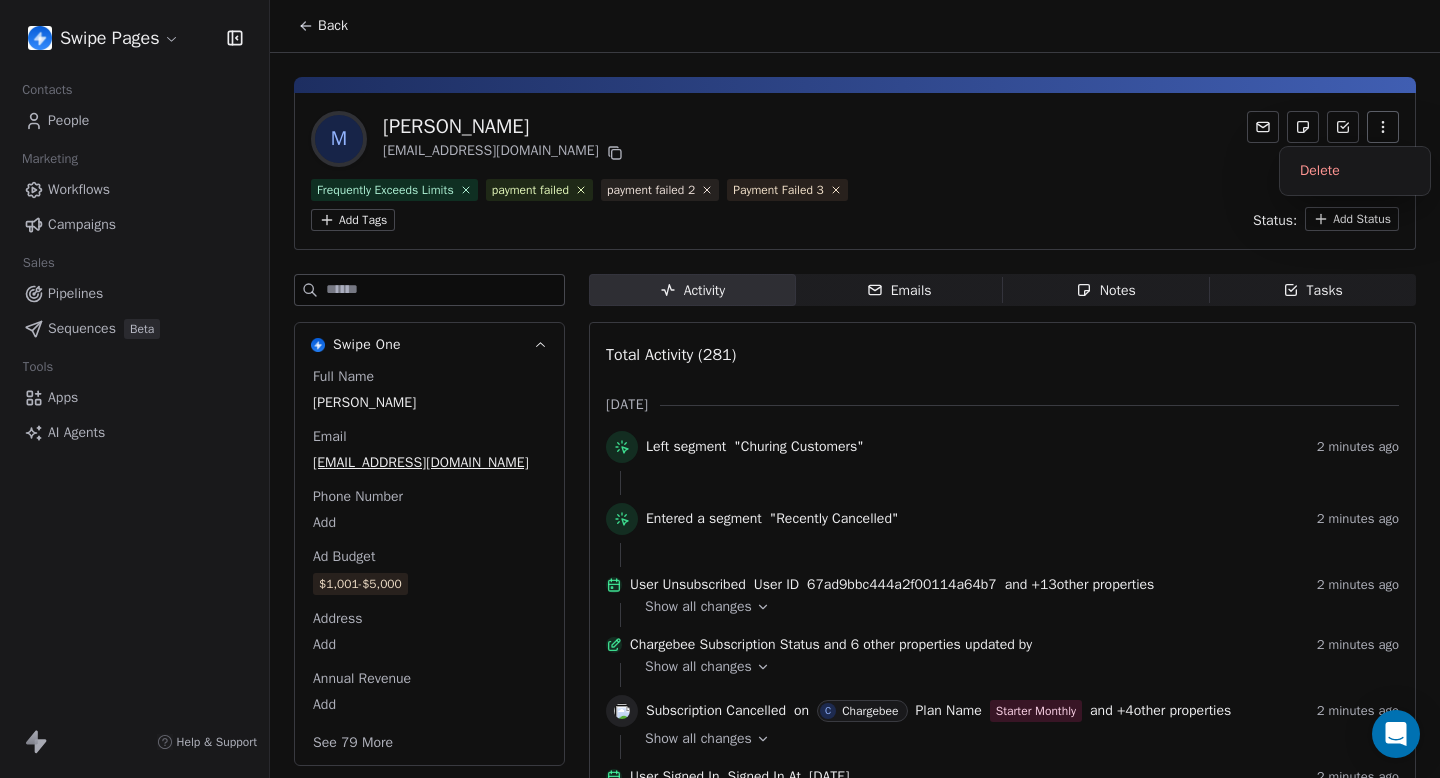 click at bounding box center (1383, 127) 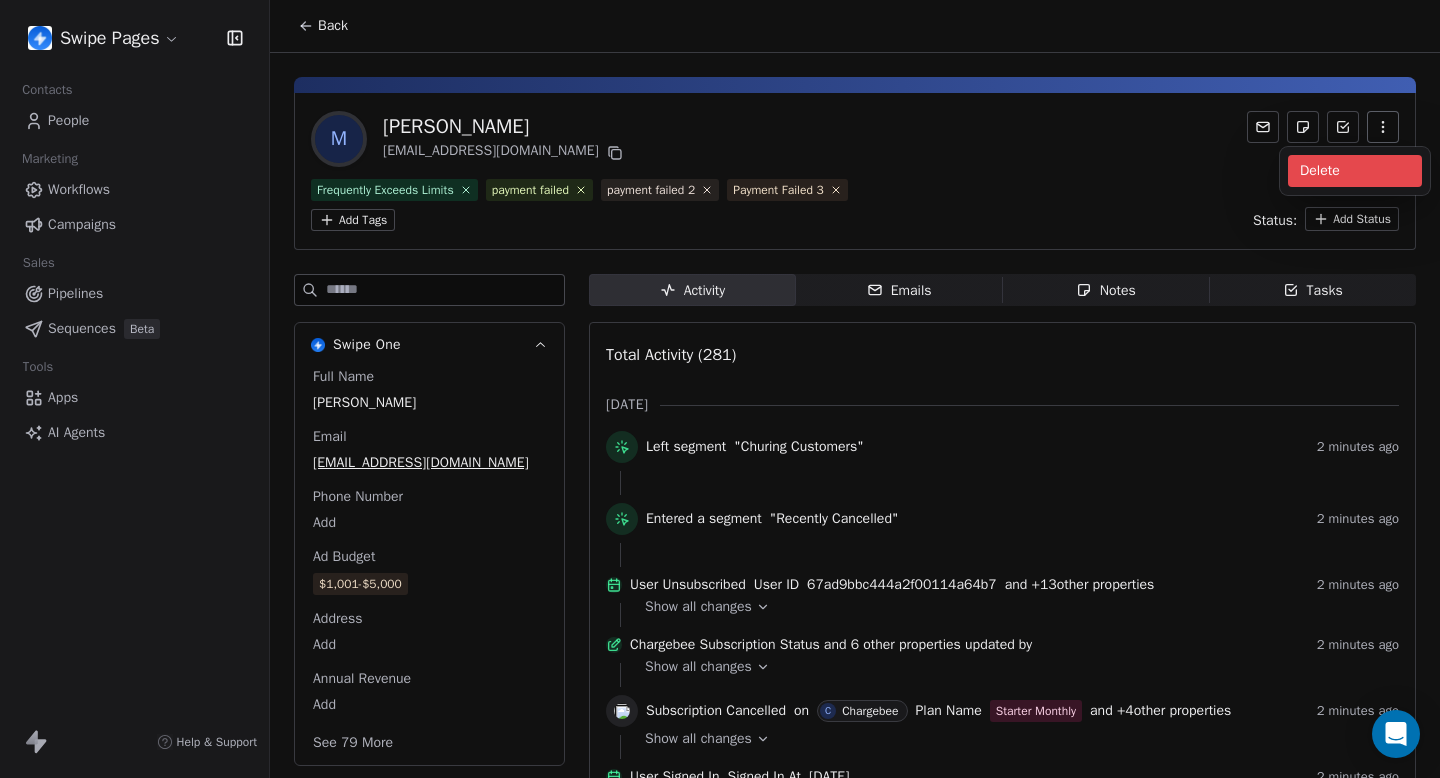 click on "Delete" at bounding box center [1355, 171] 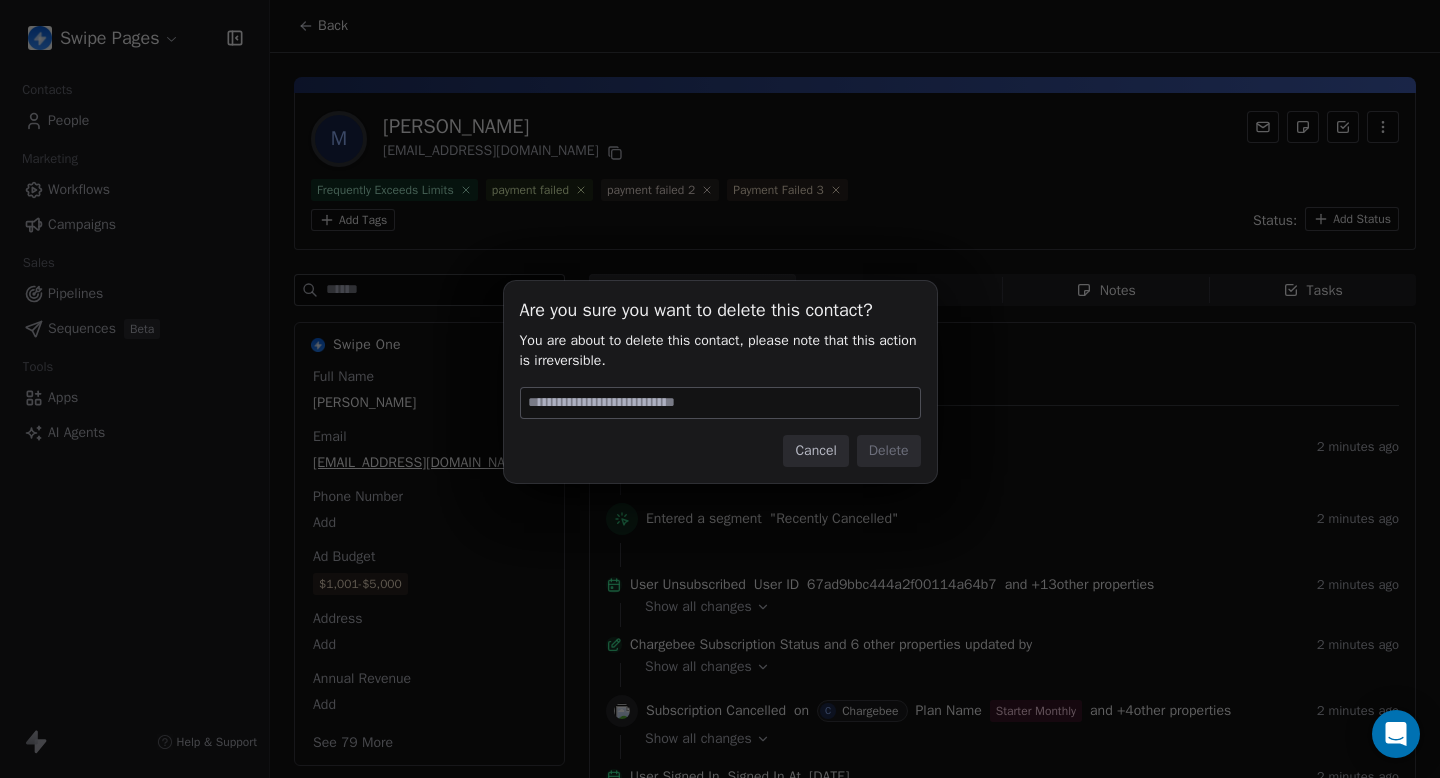 click on "Cancel" at bounding box center (815, 451) 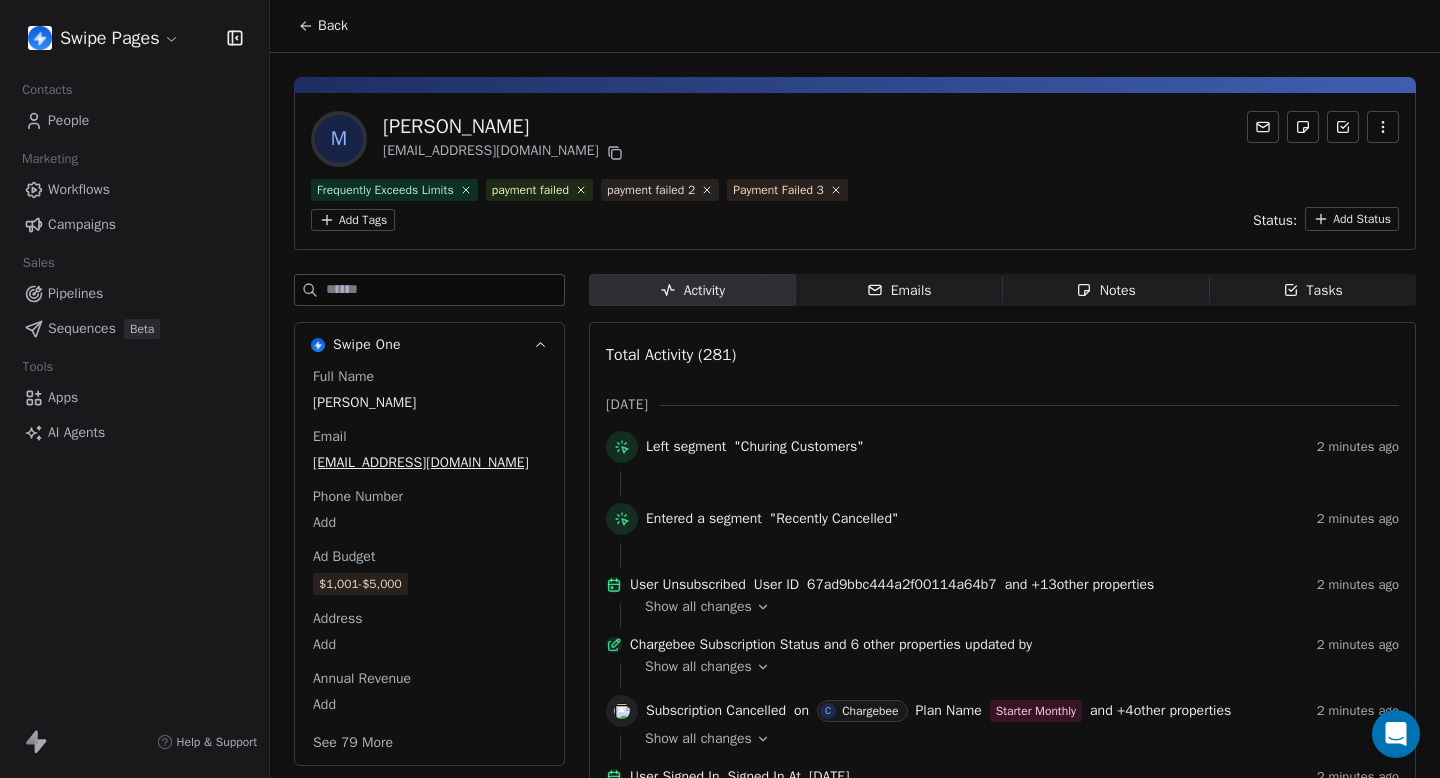 click on "Frequently Exceeds Limits payment failed payment failed 2 Payment Failed 3  Add Tags Status:   Add Status" at bounding box center [855, 205] 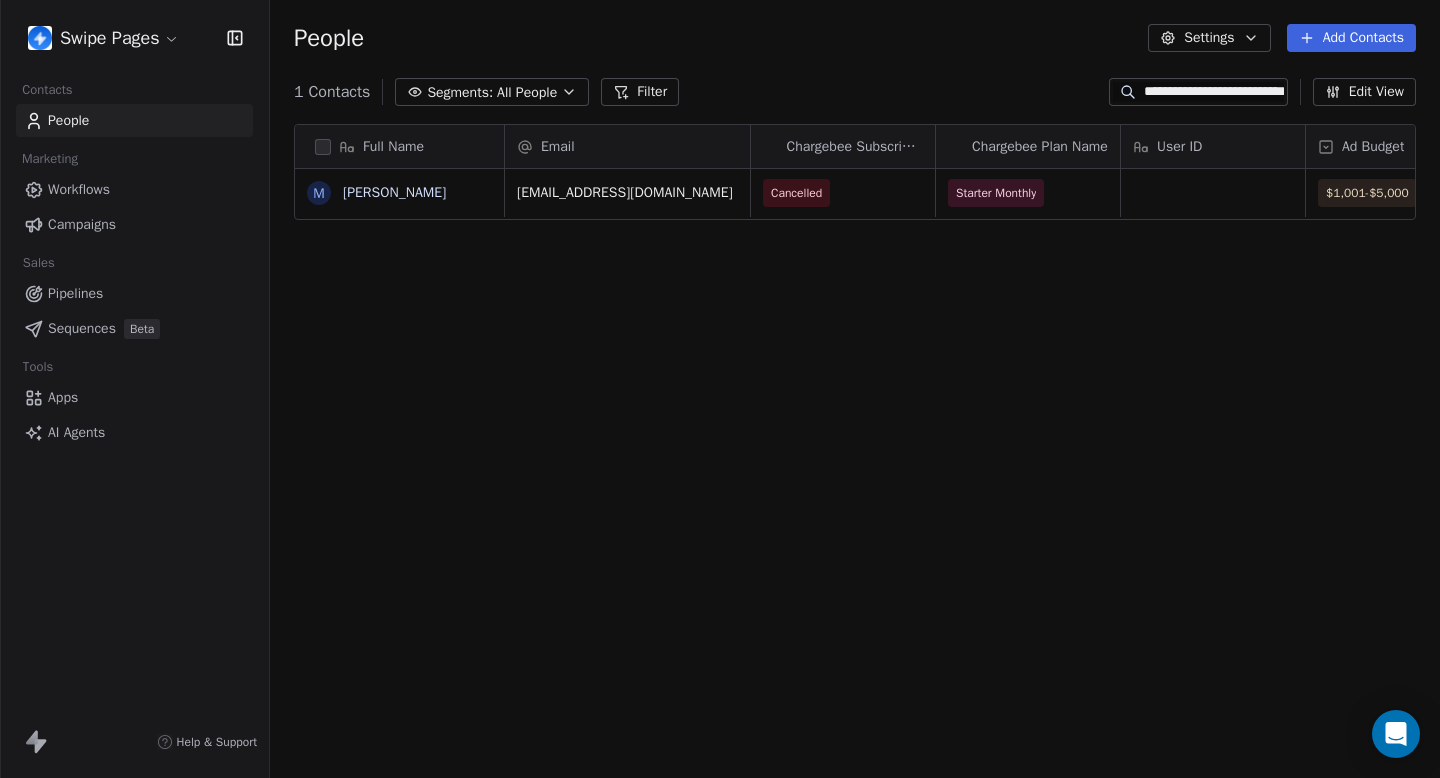 scroll, scrollTop: 1, scrollLeft: 1, axis: both 